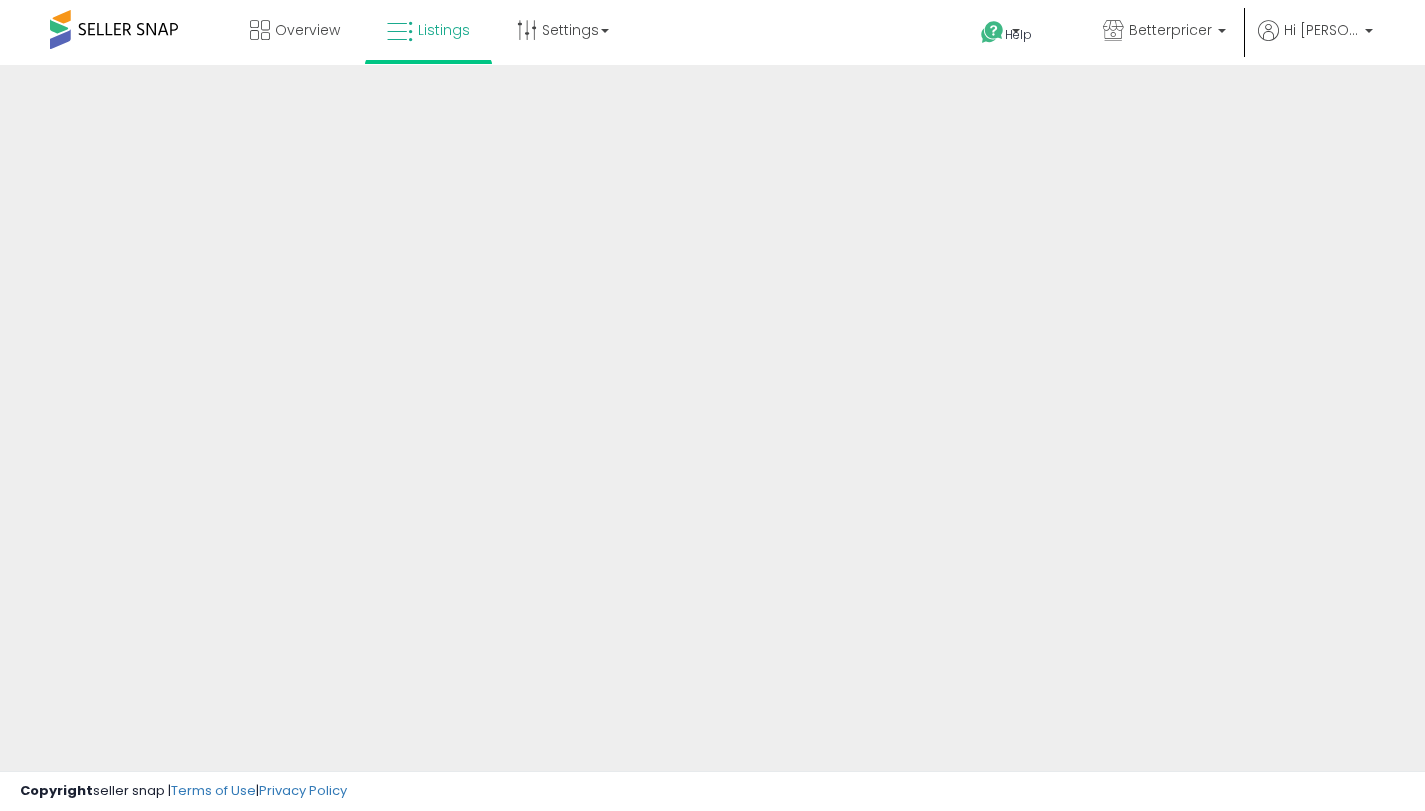 scroll, scrollTop: 0, scrollLeft: 0, axis: both 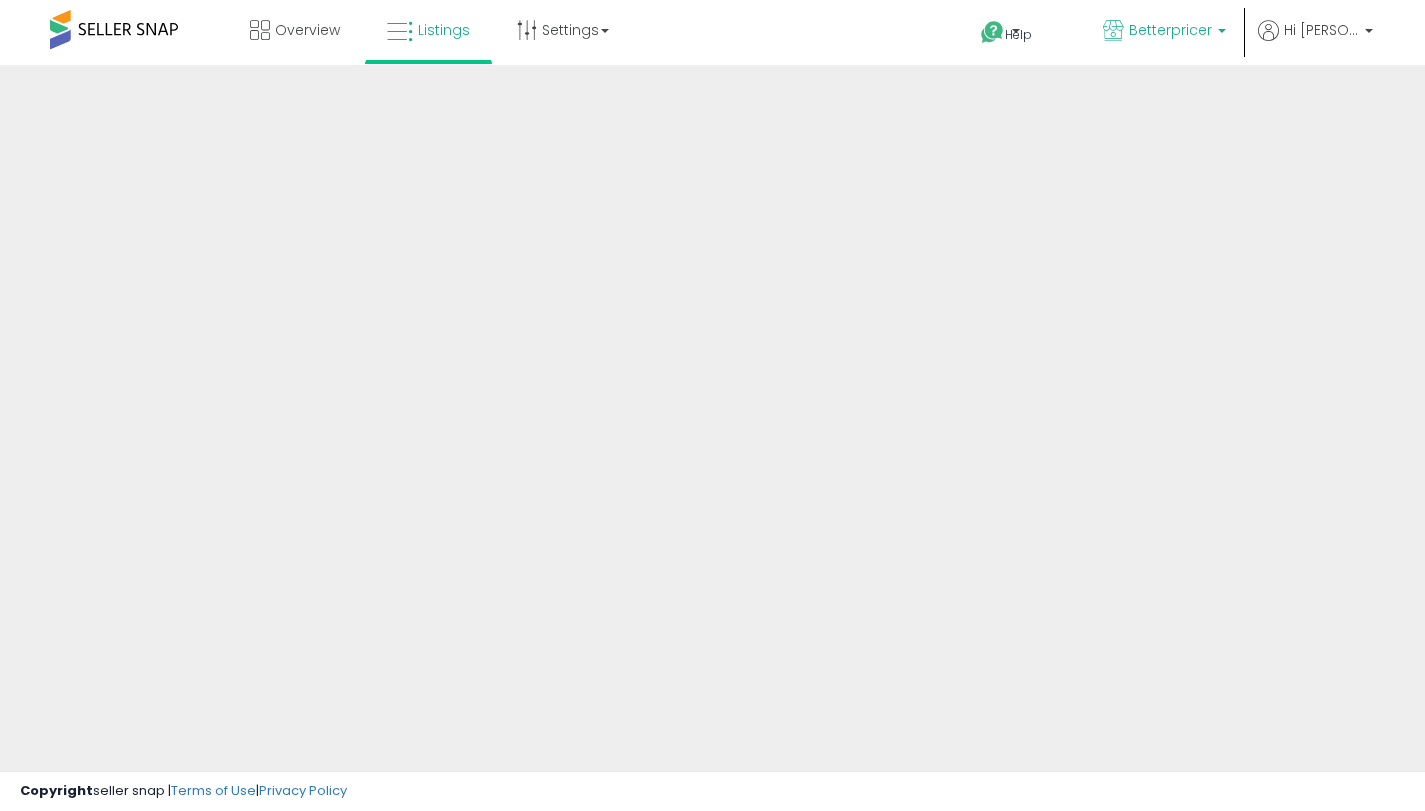 click on "Betterpricer" at bounding box center [1170, 30] 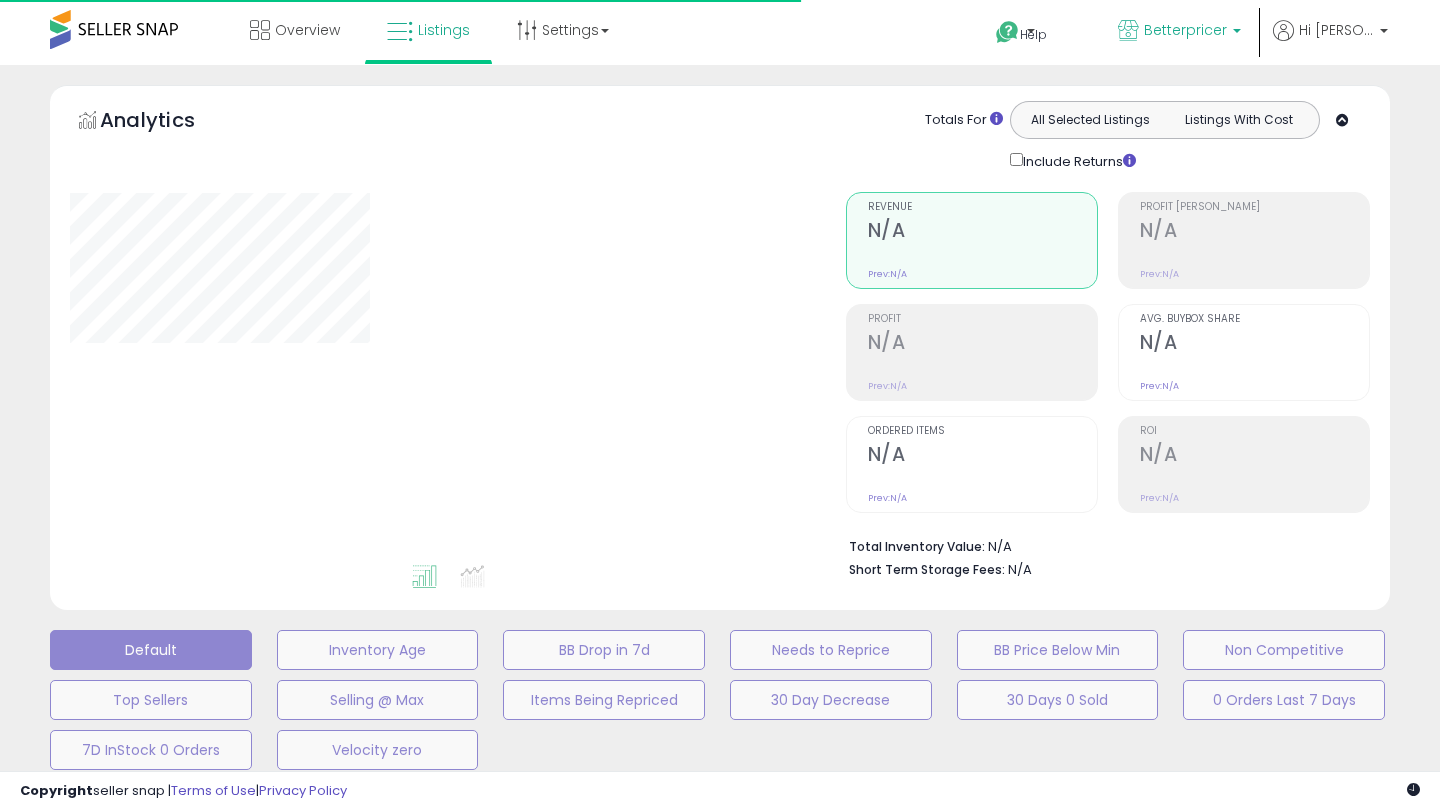 type on "**********" 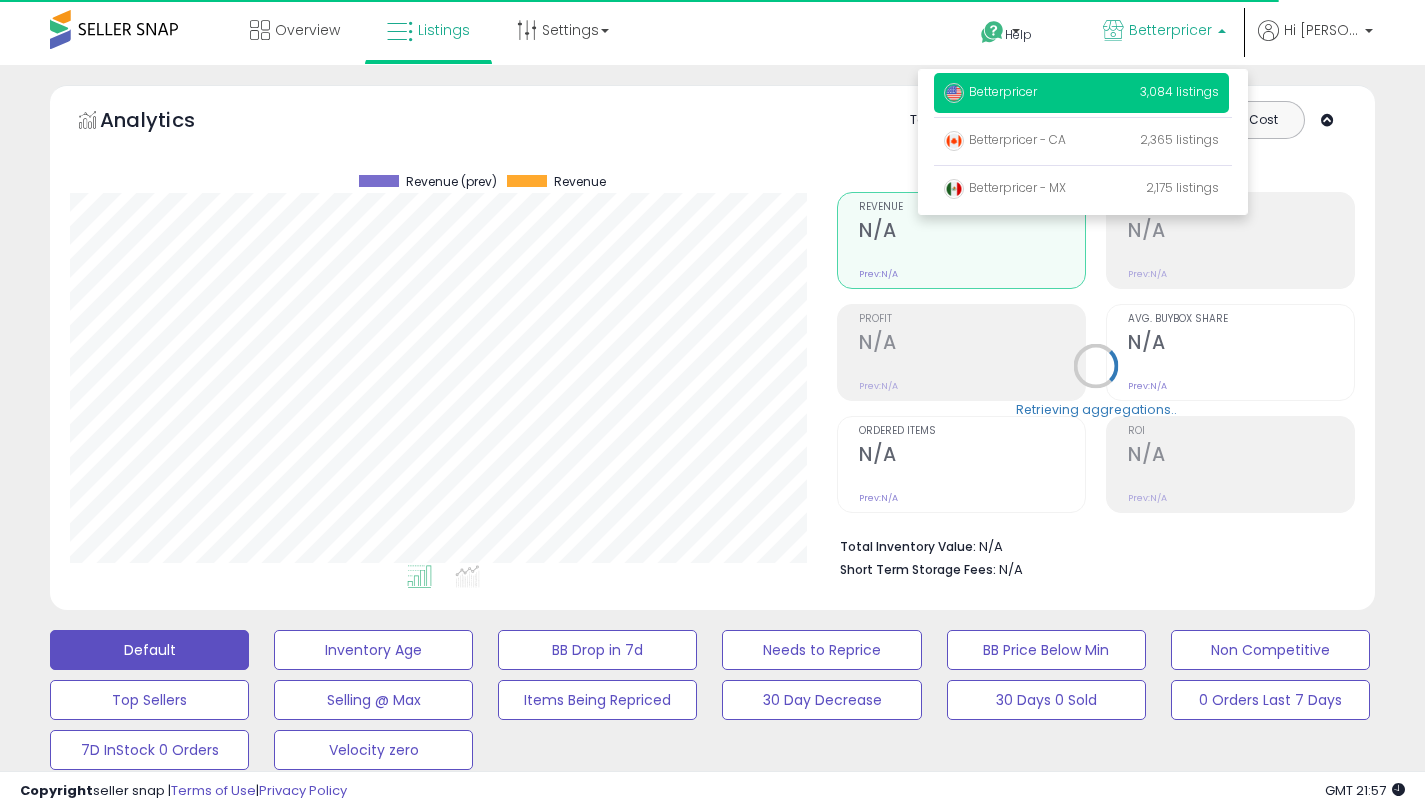 scroll, scrollTop: 999590, scrollLeft: 999233, axis: both 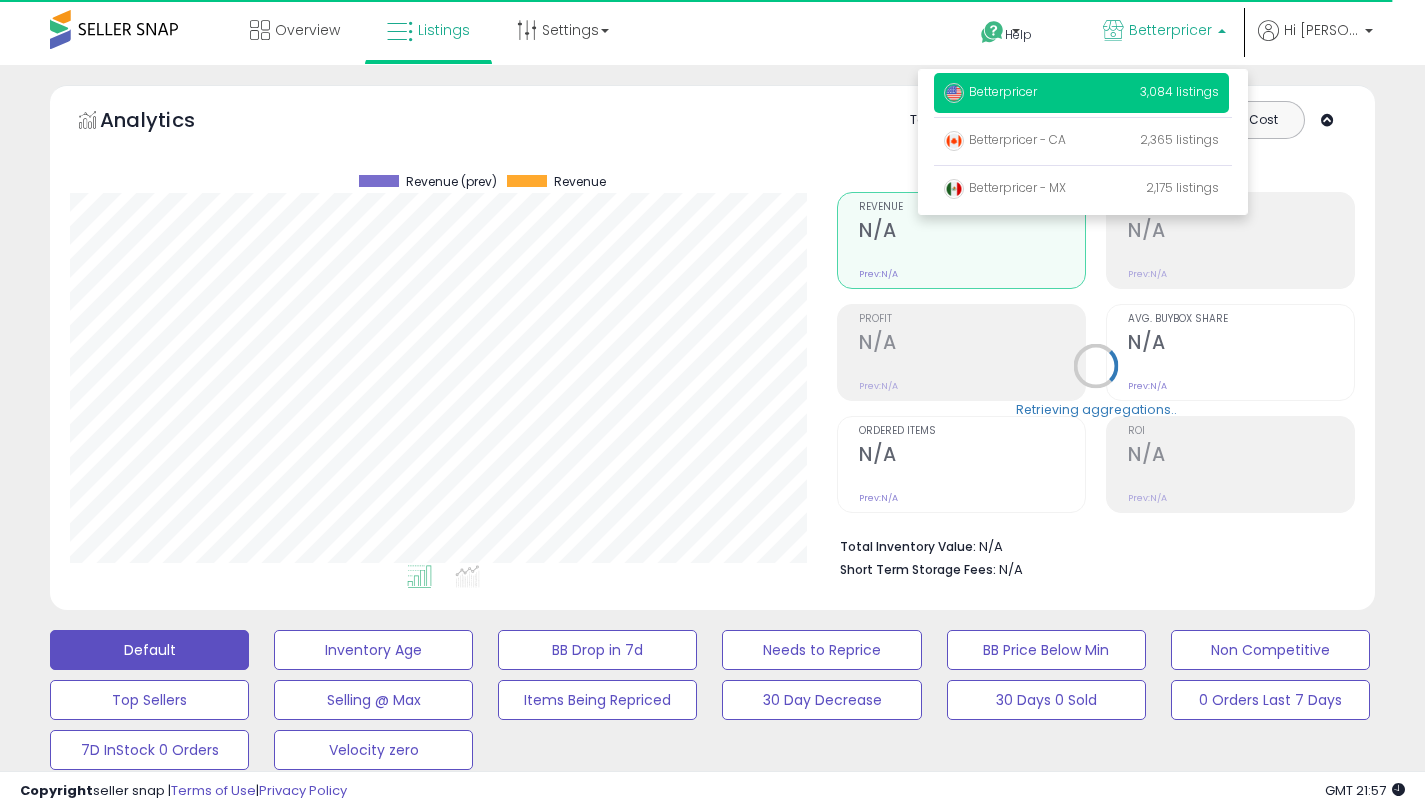 click on "Betterpricer" at bounding box center [990, 91] 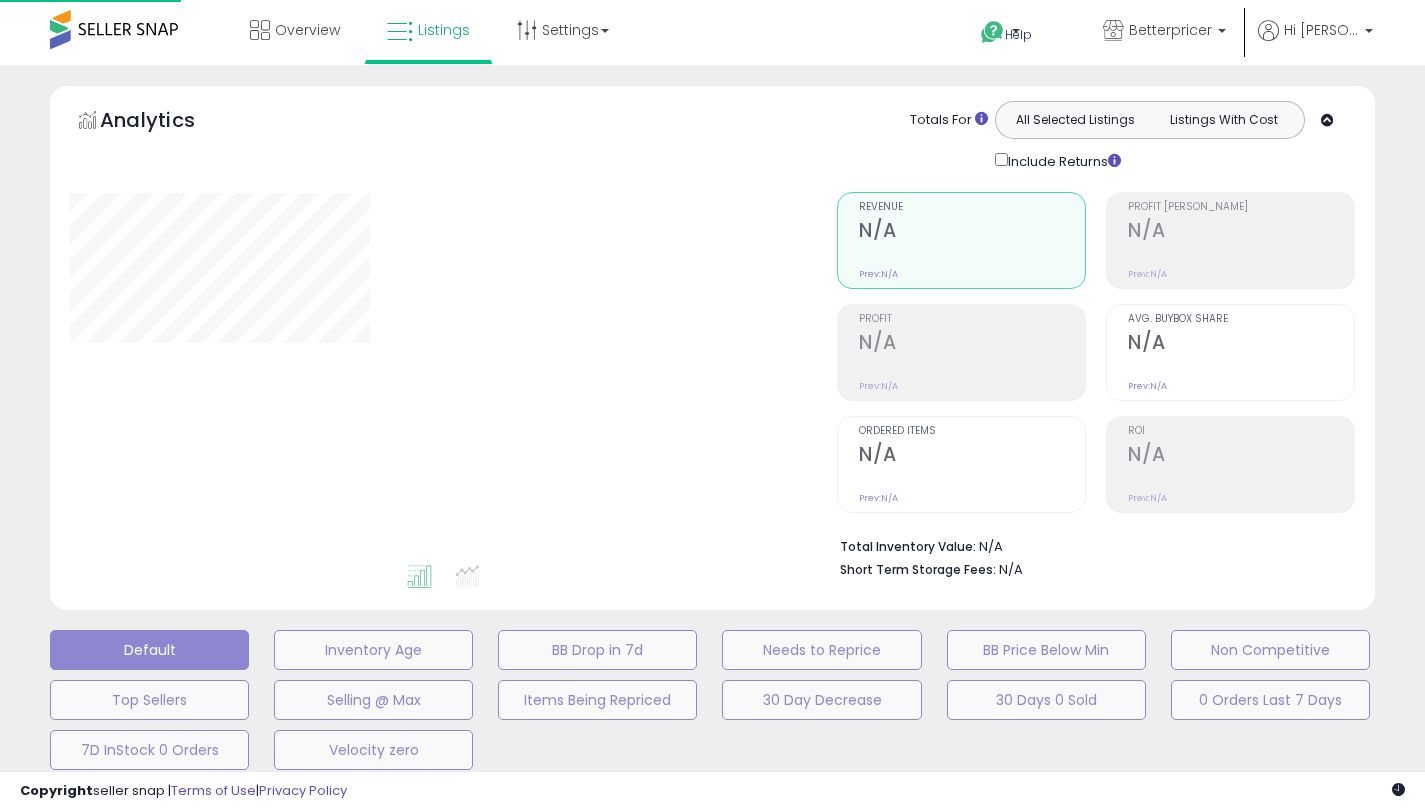 click on "Analytics
Totals For
All Selected Listings
Listings With Cost
Include Returns" 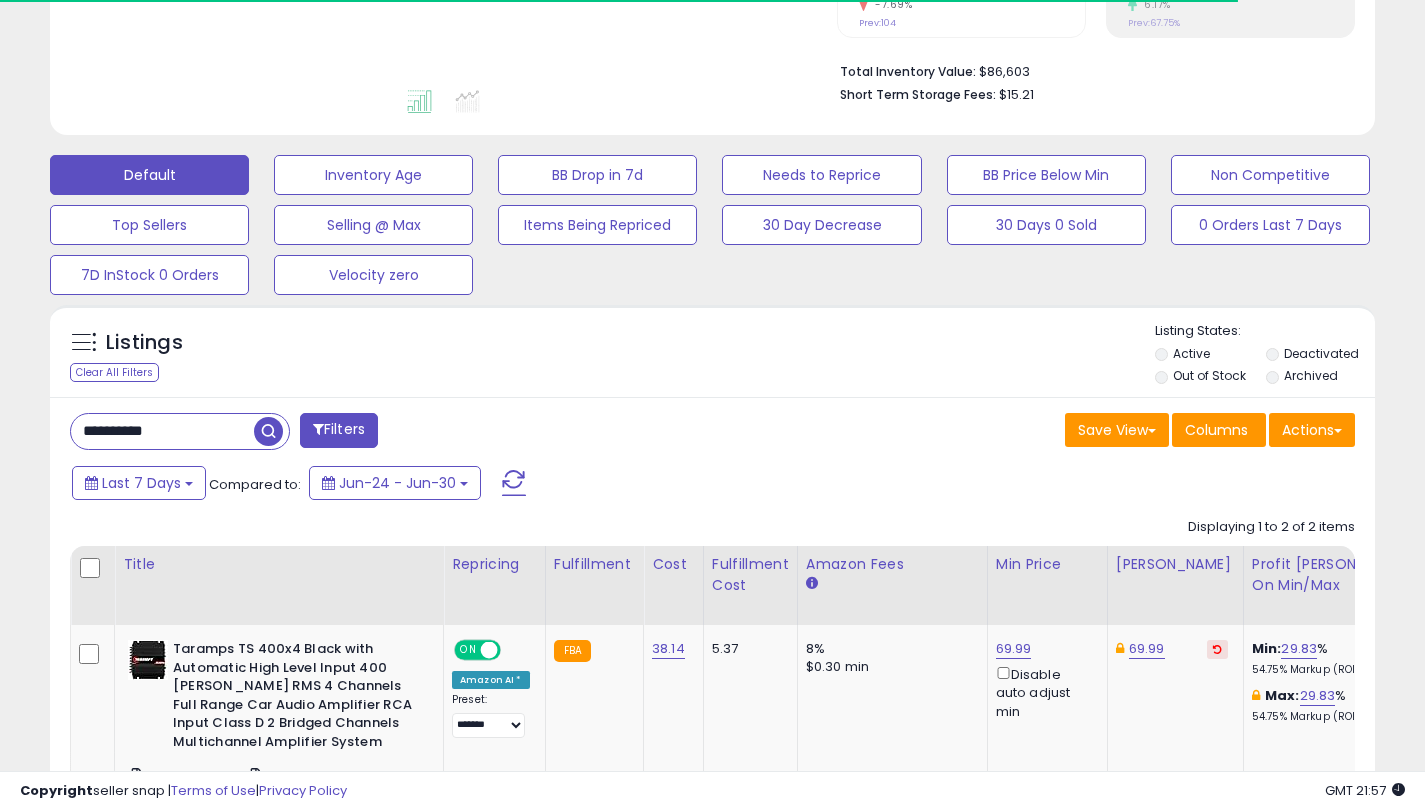 scroll, scrollTop: 605, scrollLeft: 0, axis: vertical 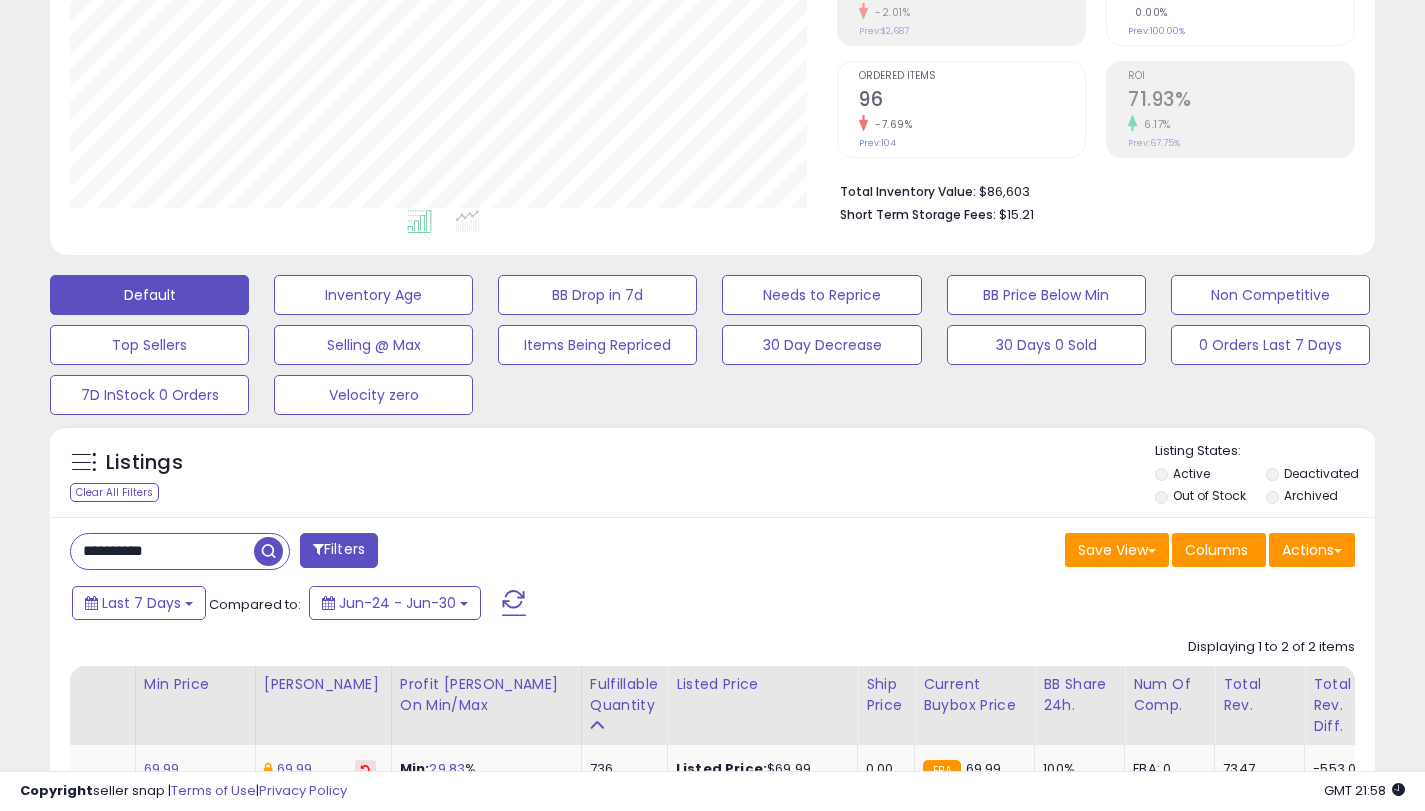 click on "**********" at bounding box center (162, 551) 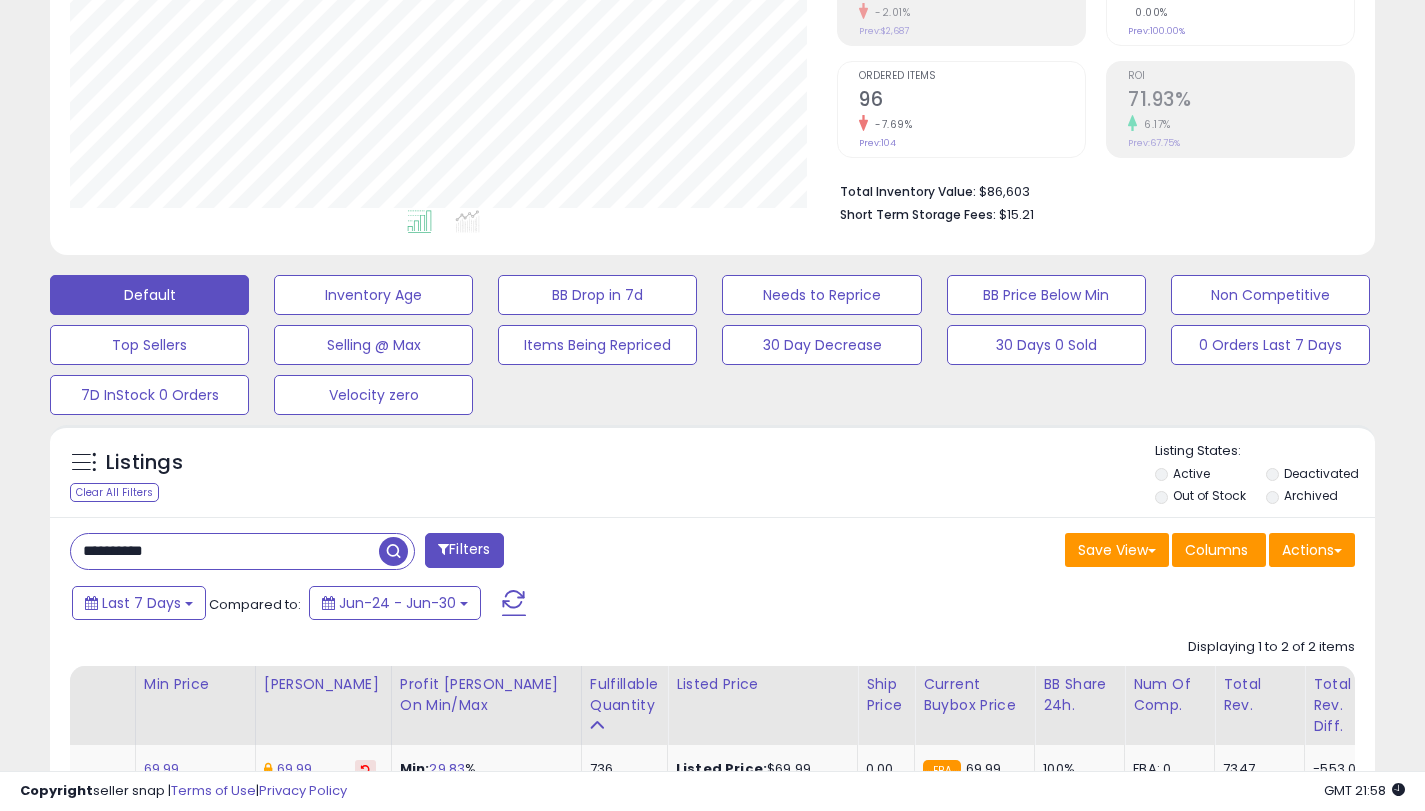 click on "**********" at bounding box center [225, 551] 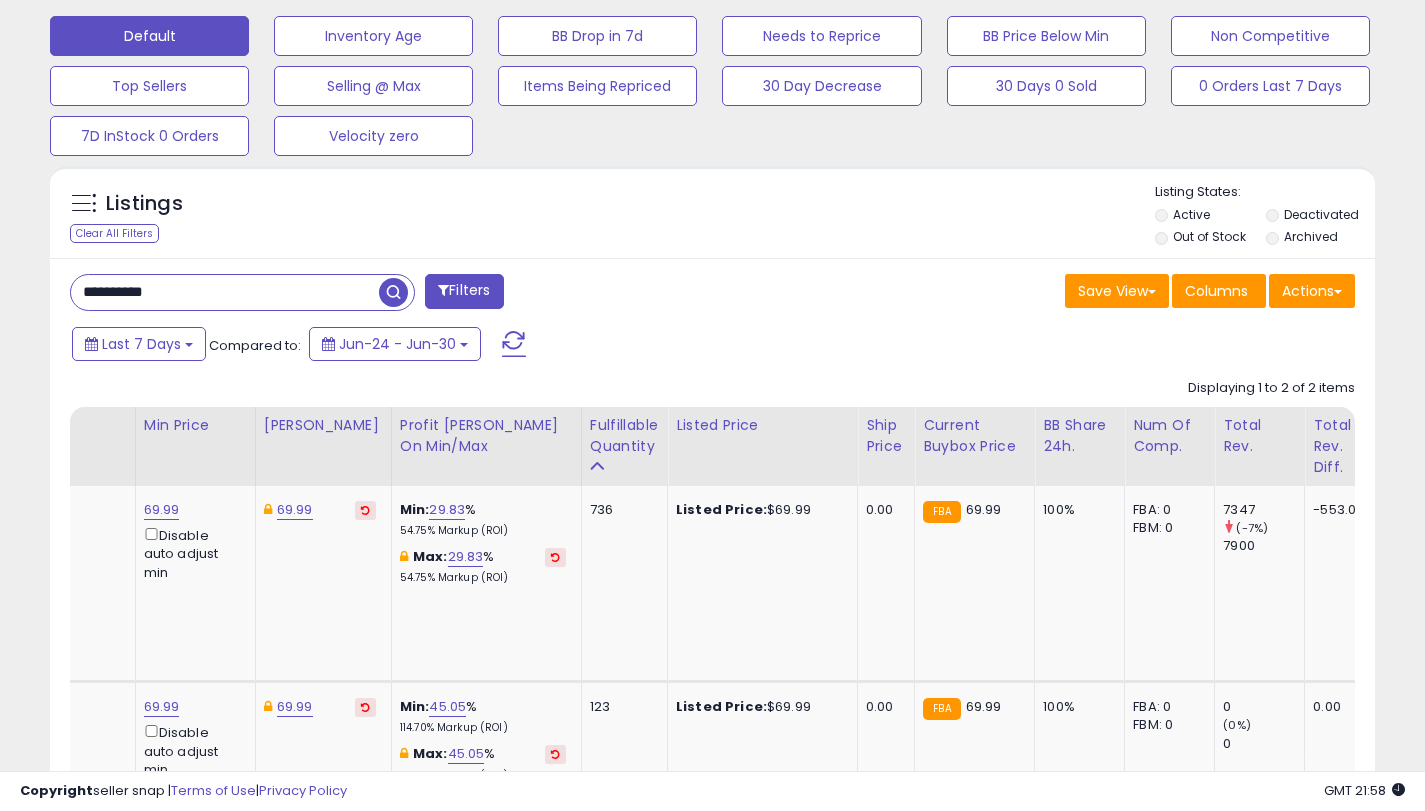 type on "**********" 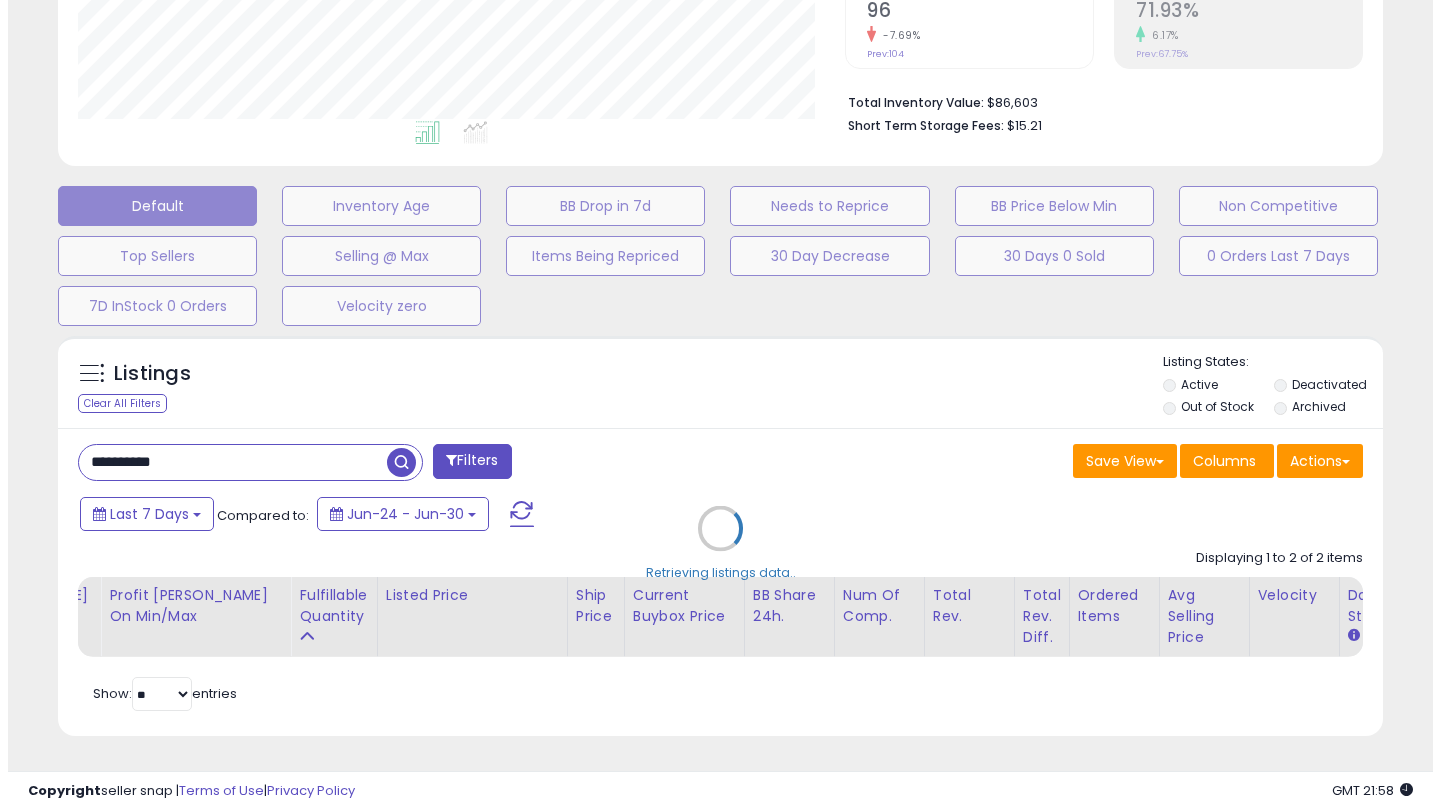 scroll, scrollTop: 459, scrollLeft: 0, axis: vertical 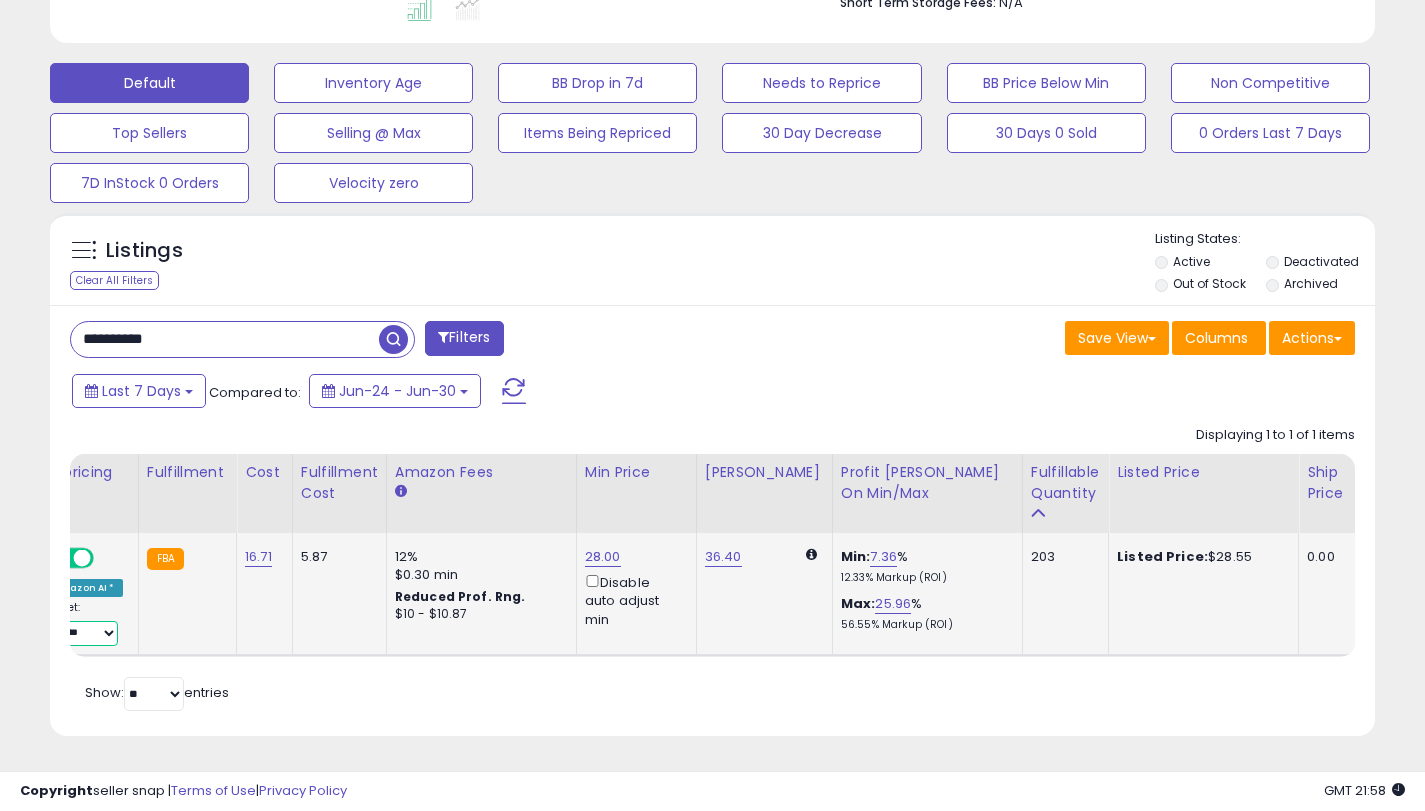 click on "**** ****** ******* *********" at bounding box center [81, 633] 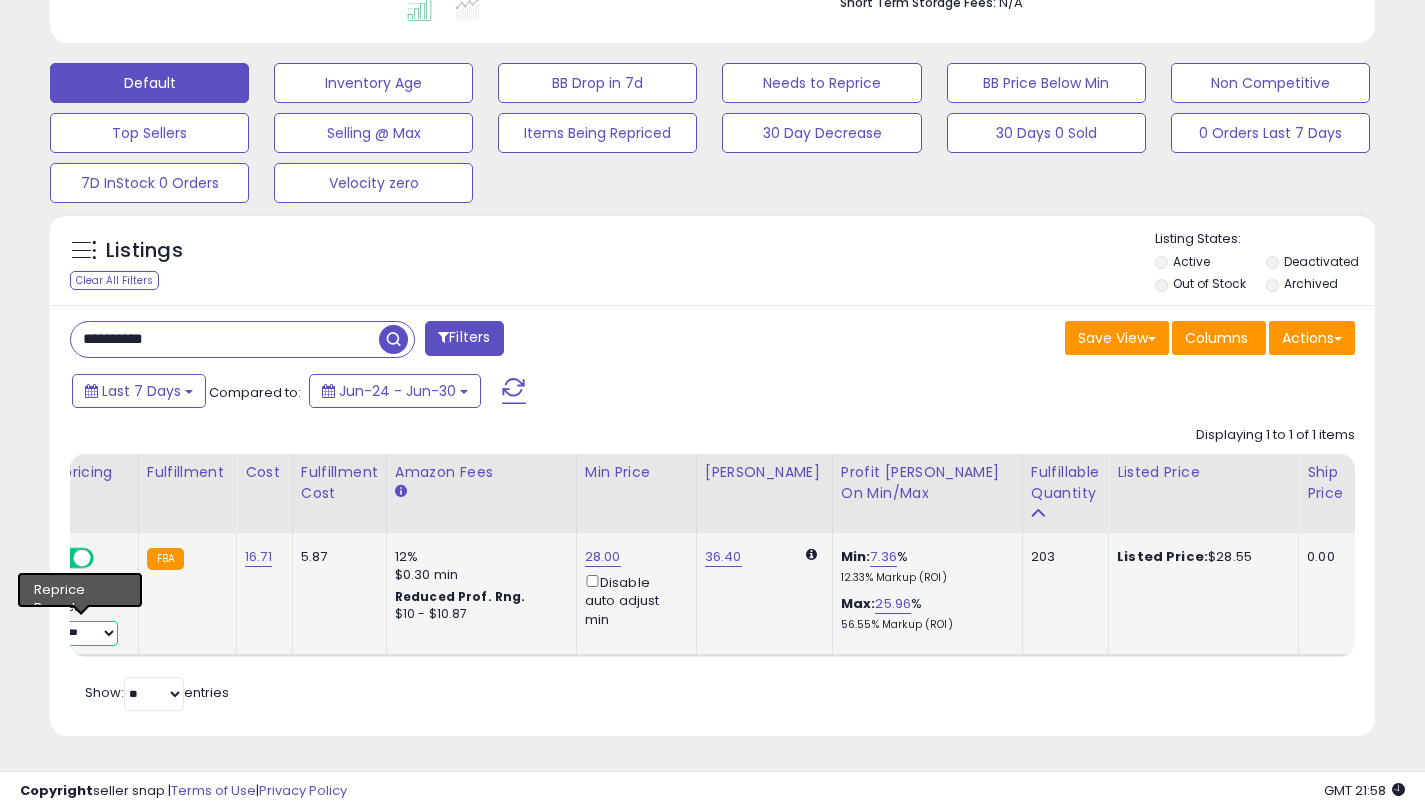select on "*********" 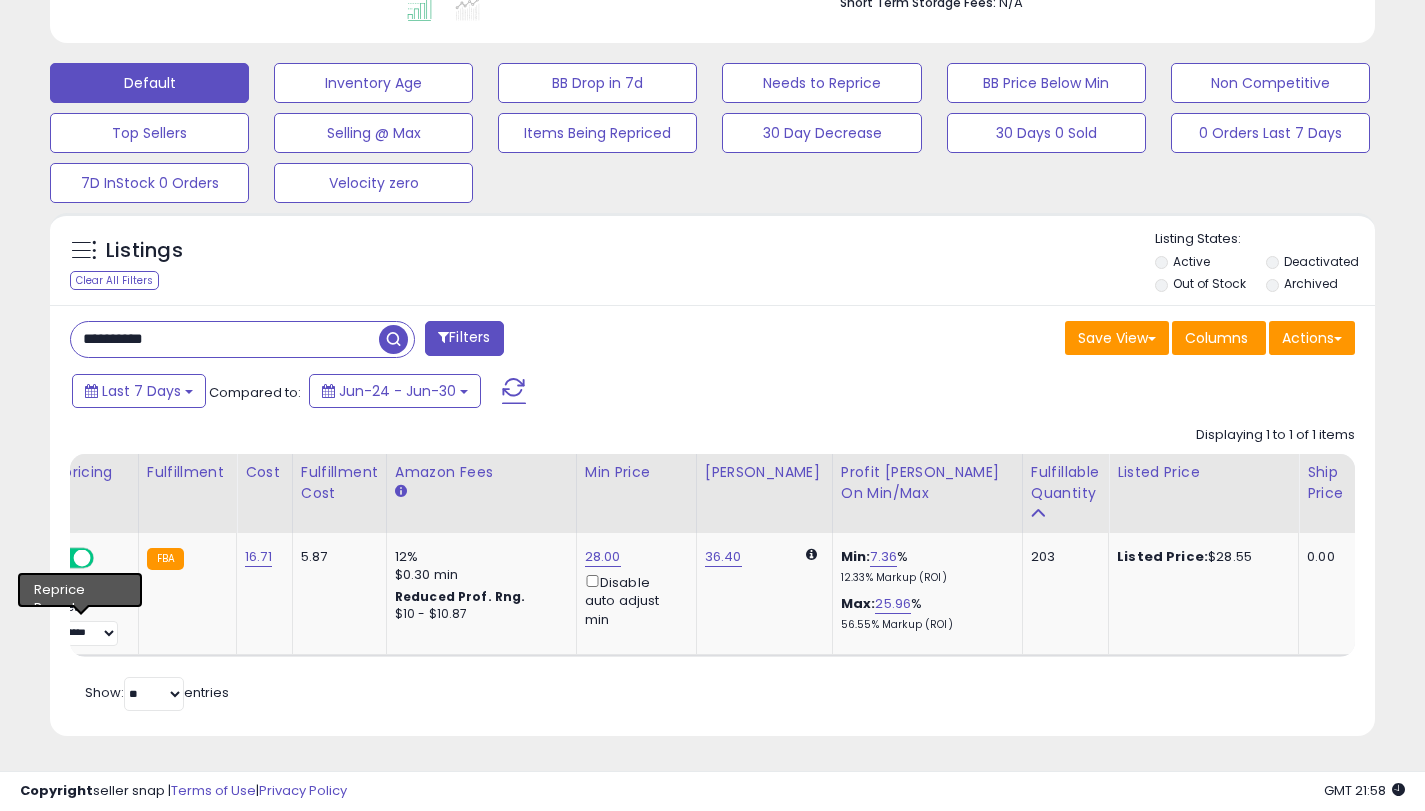 click on "Last 7 Days
Compared to:
Jun-24 - Jun-30" at bounding box center (549, 393) 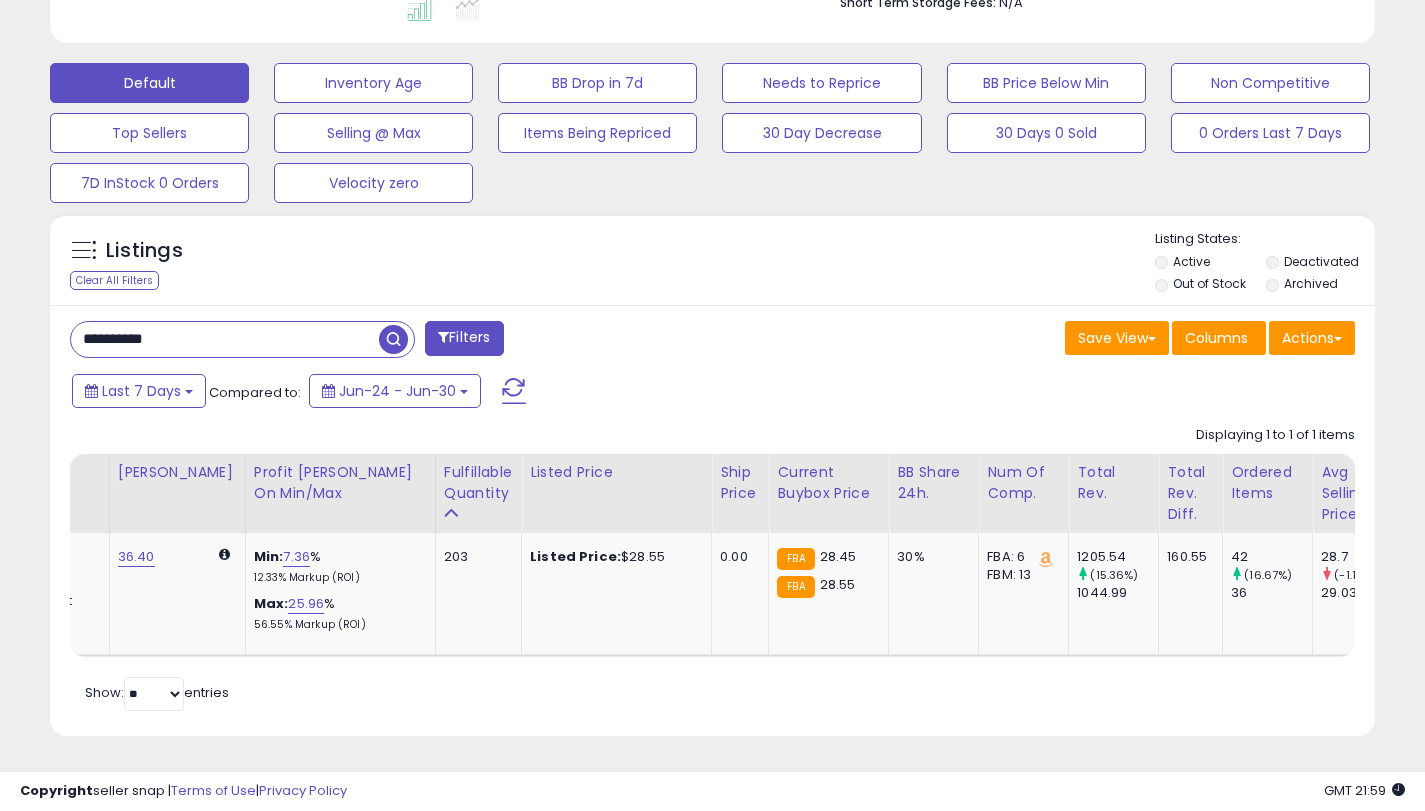 click on "**********" at bounding box center (225, 339) 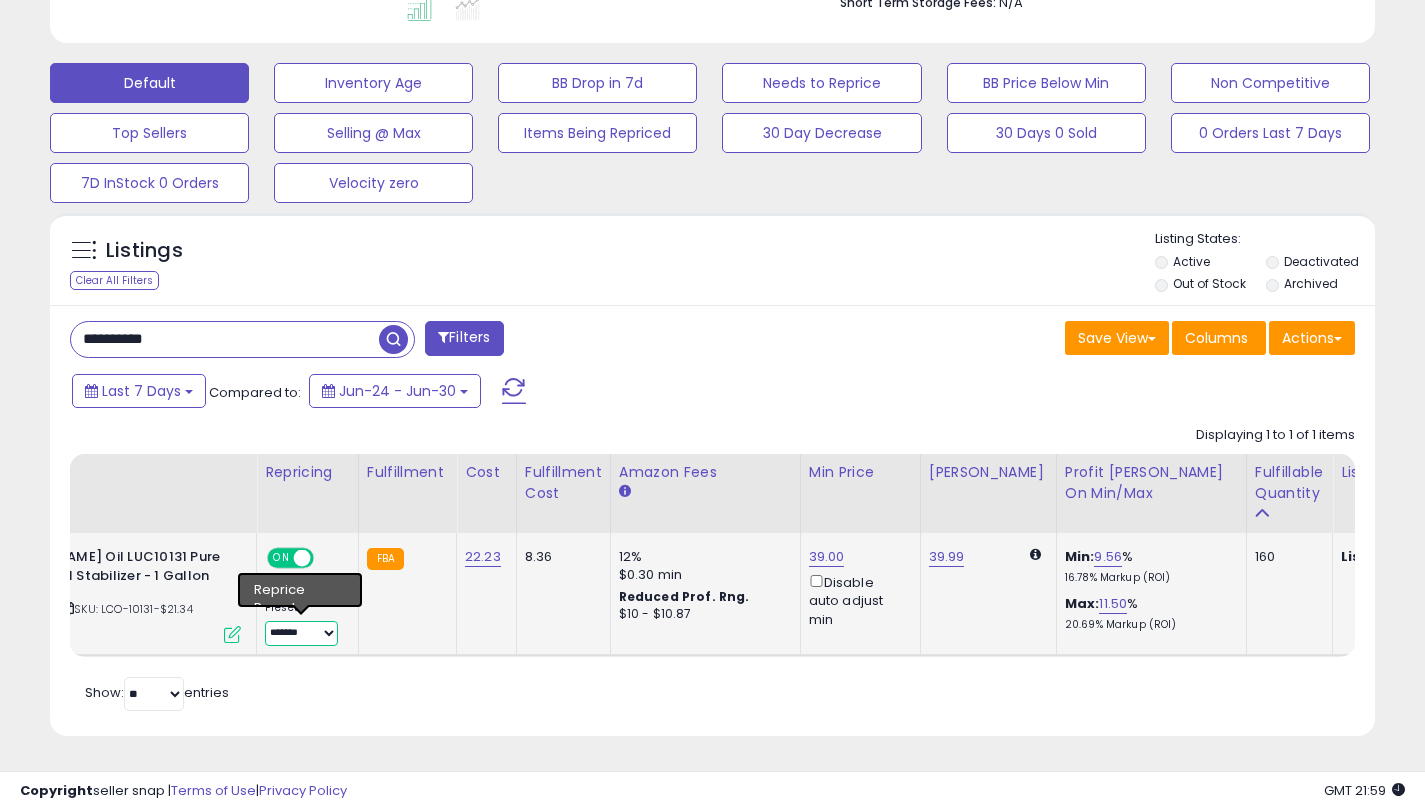 click on "**** ****** ******* *********" at bounding box center [301, 633] 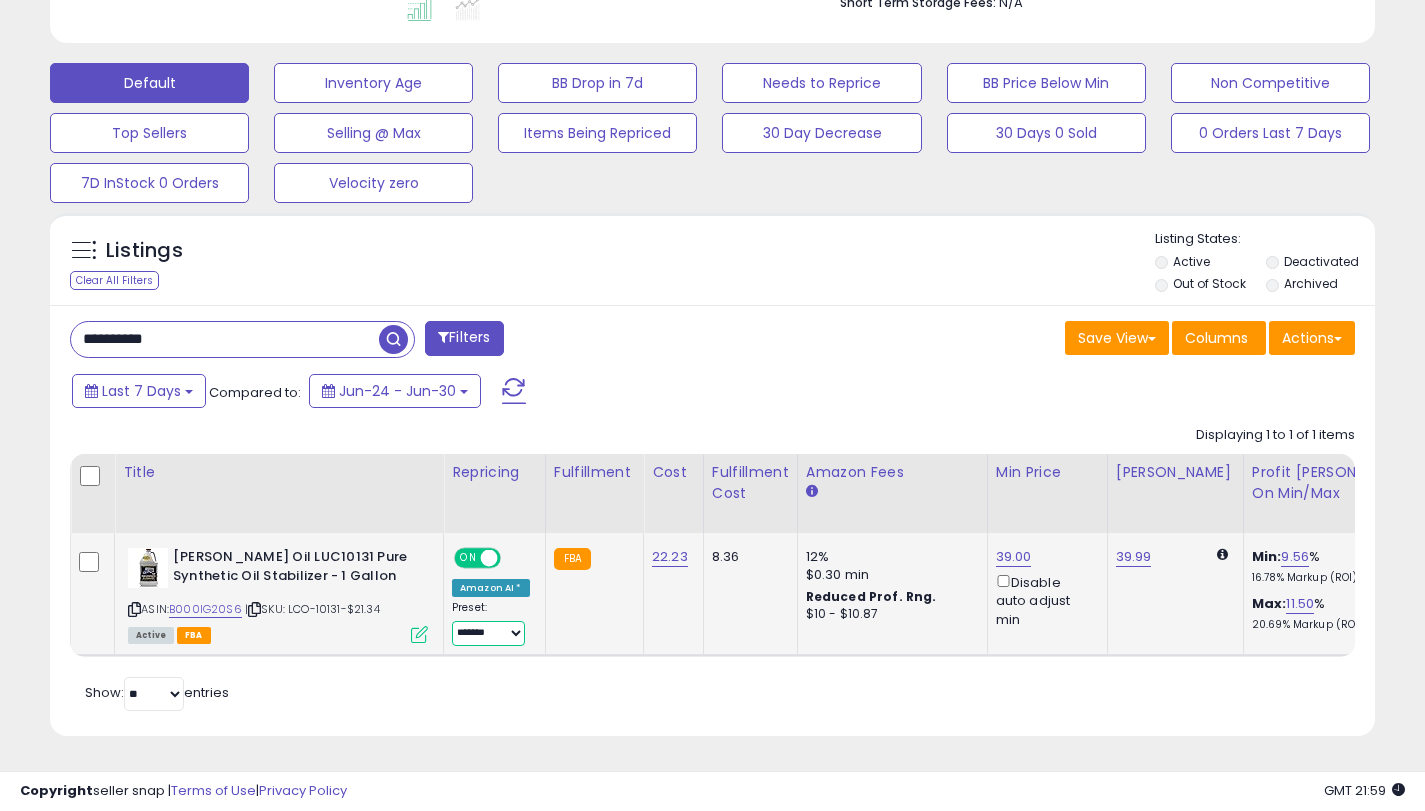 click on "**** ****** ******* *********" at bounding box center (488, 633) 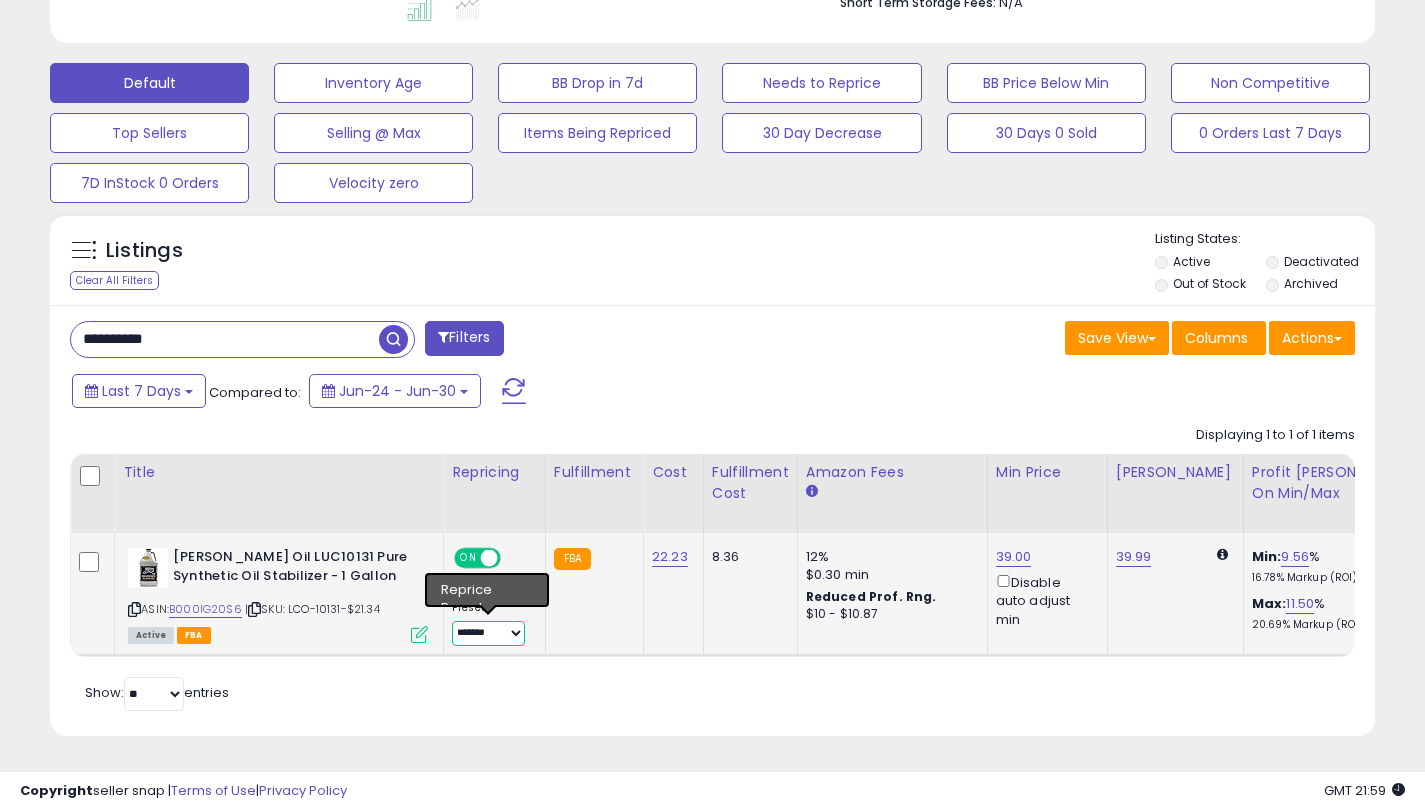select on "*********" 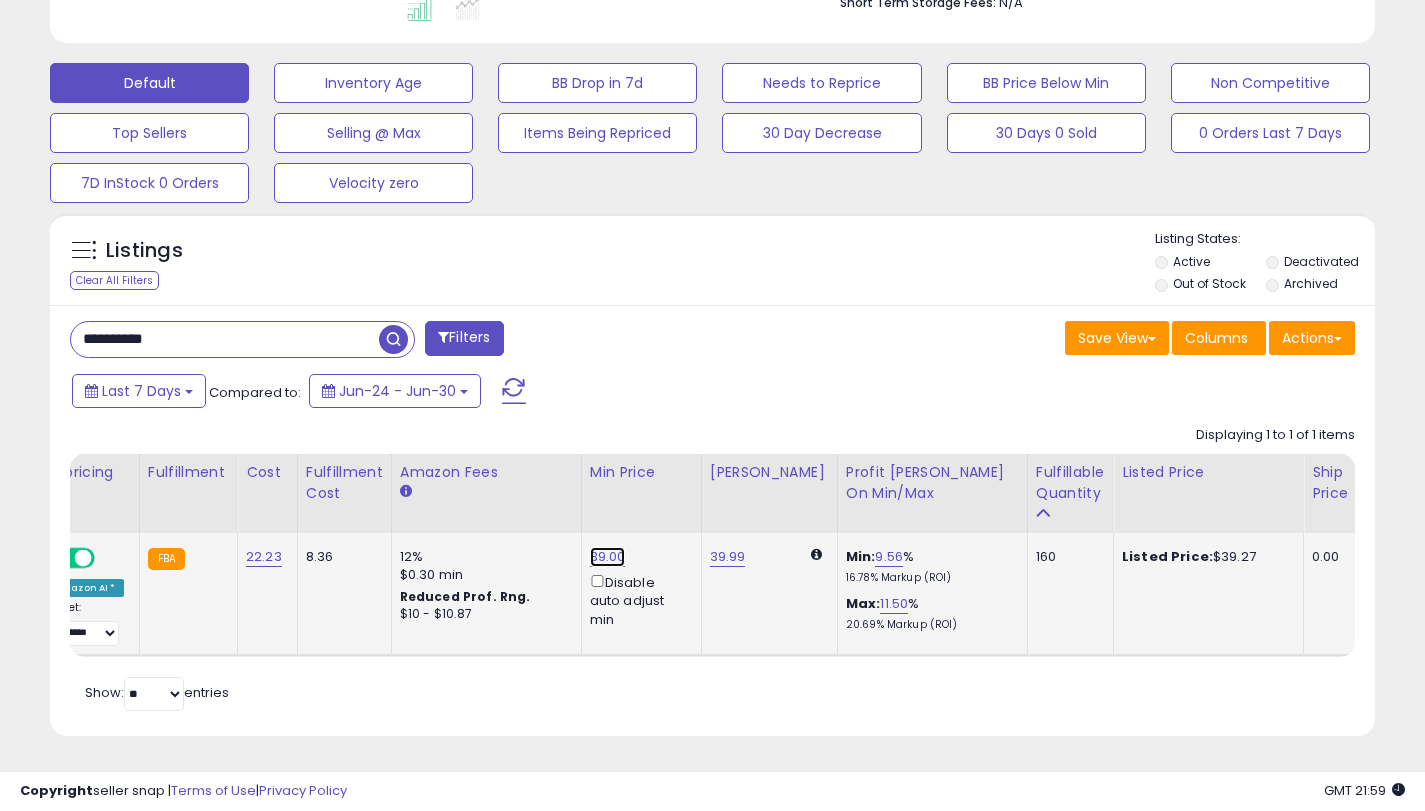 click on "39.00" at bounding box center (608, 557) 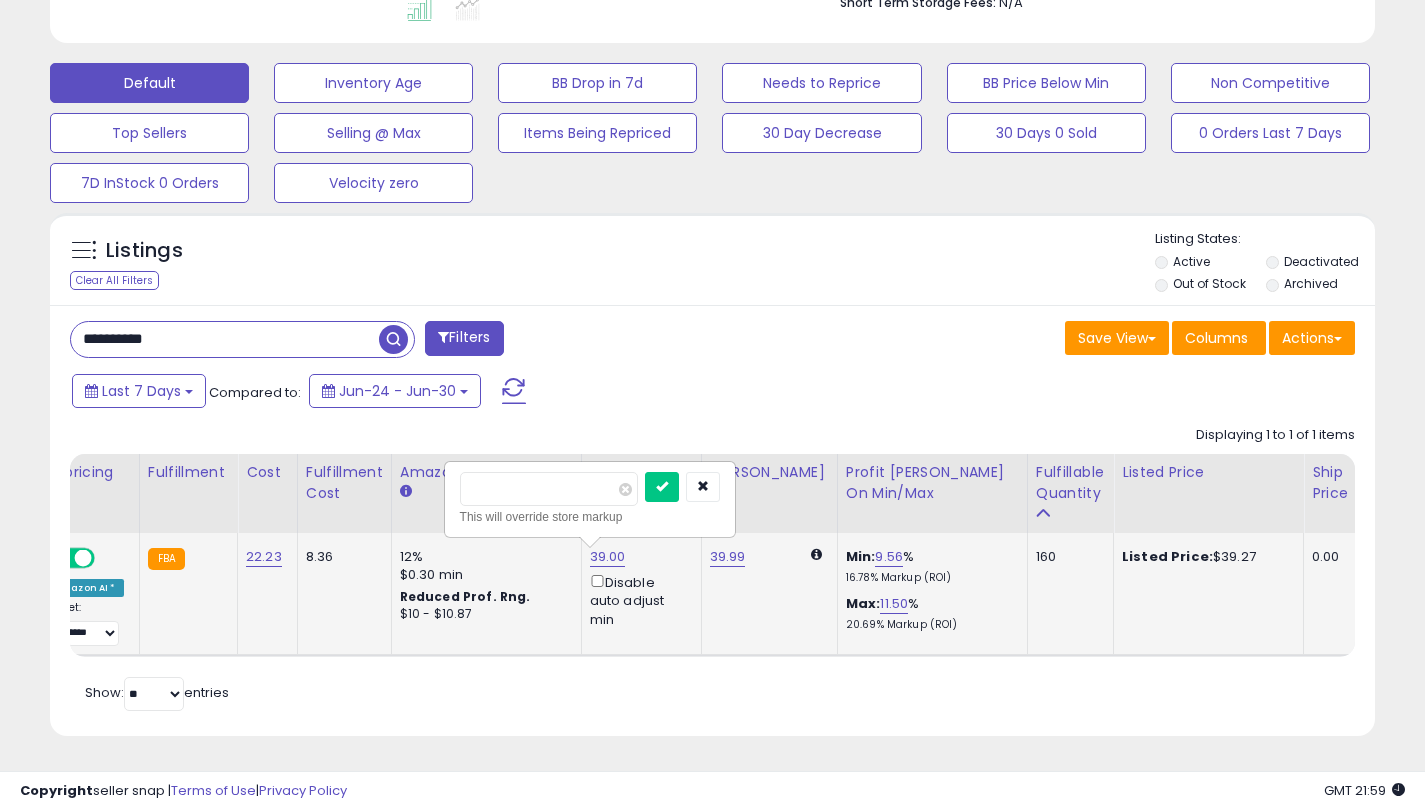 click on "*****" at bounding box center [549, 489] 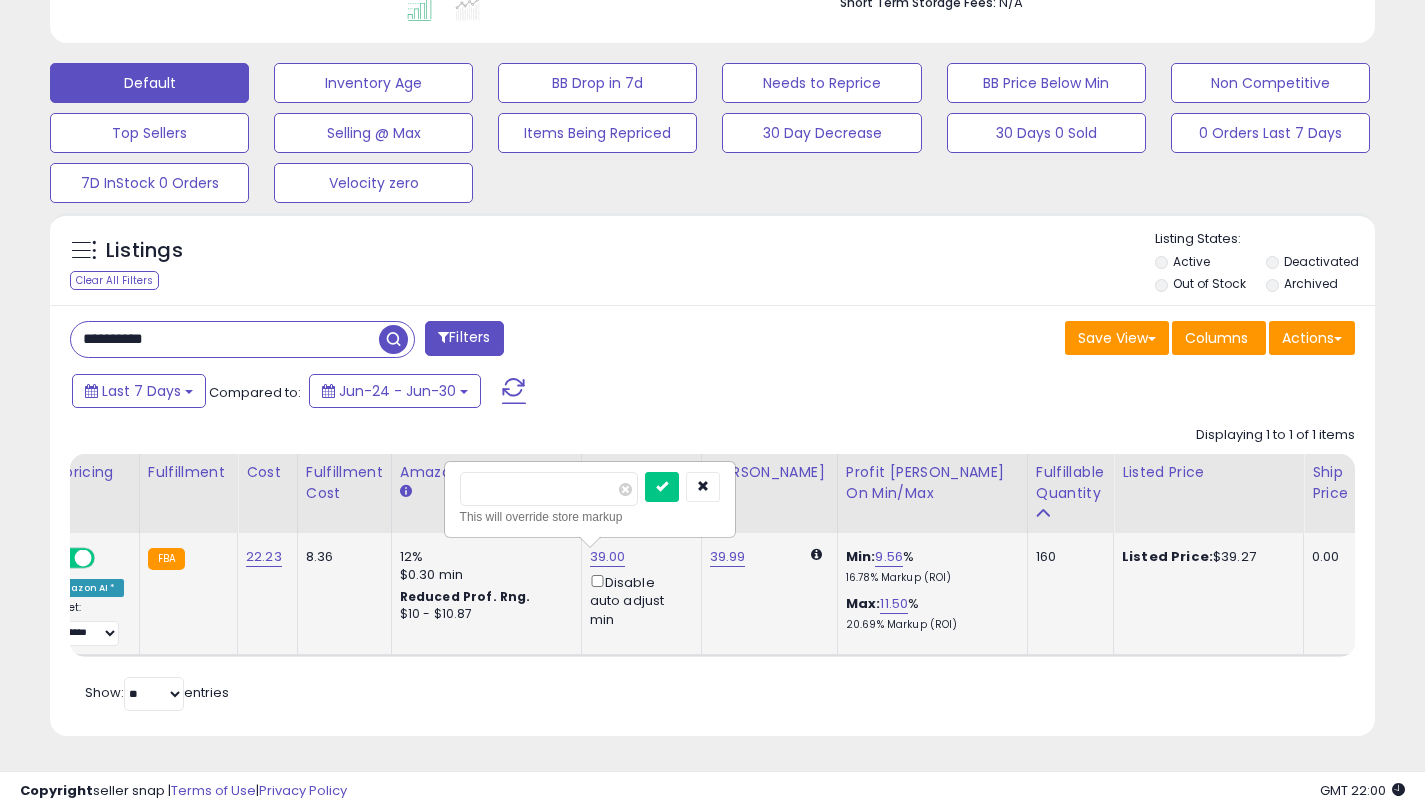 type on "****" 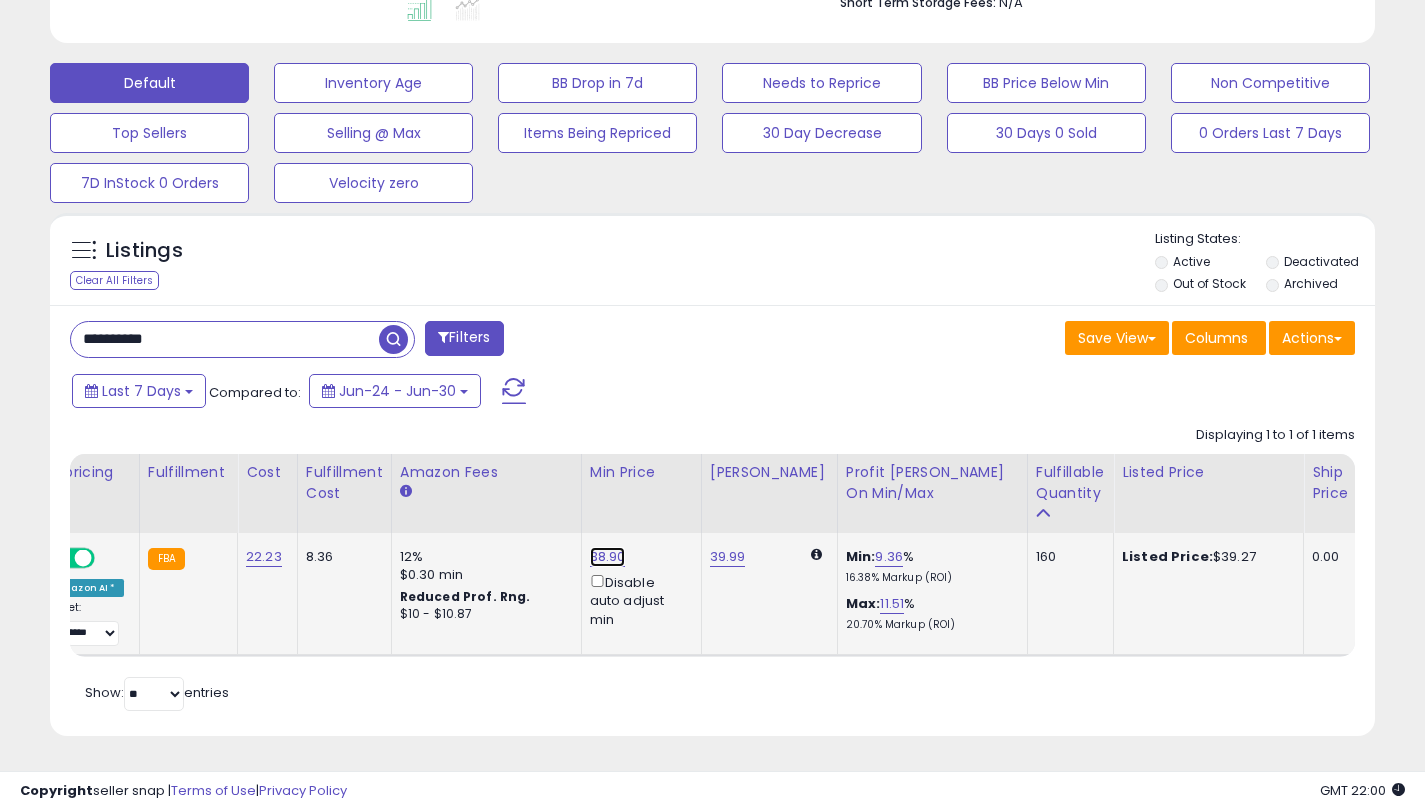 click on "38.90" at bounding box center [608, 557] 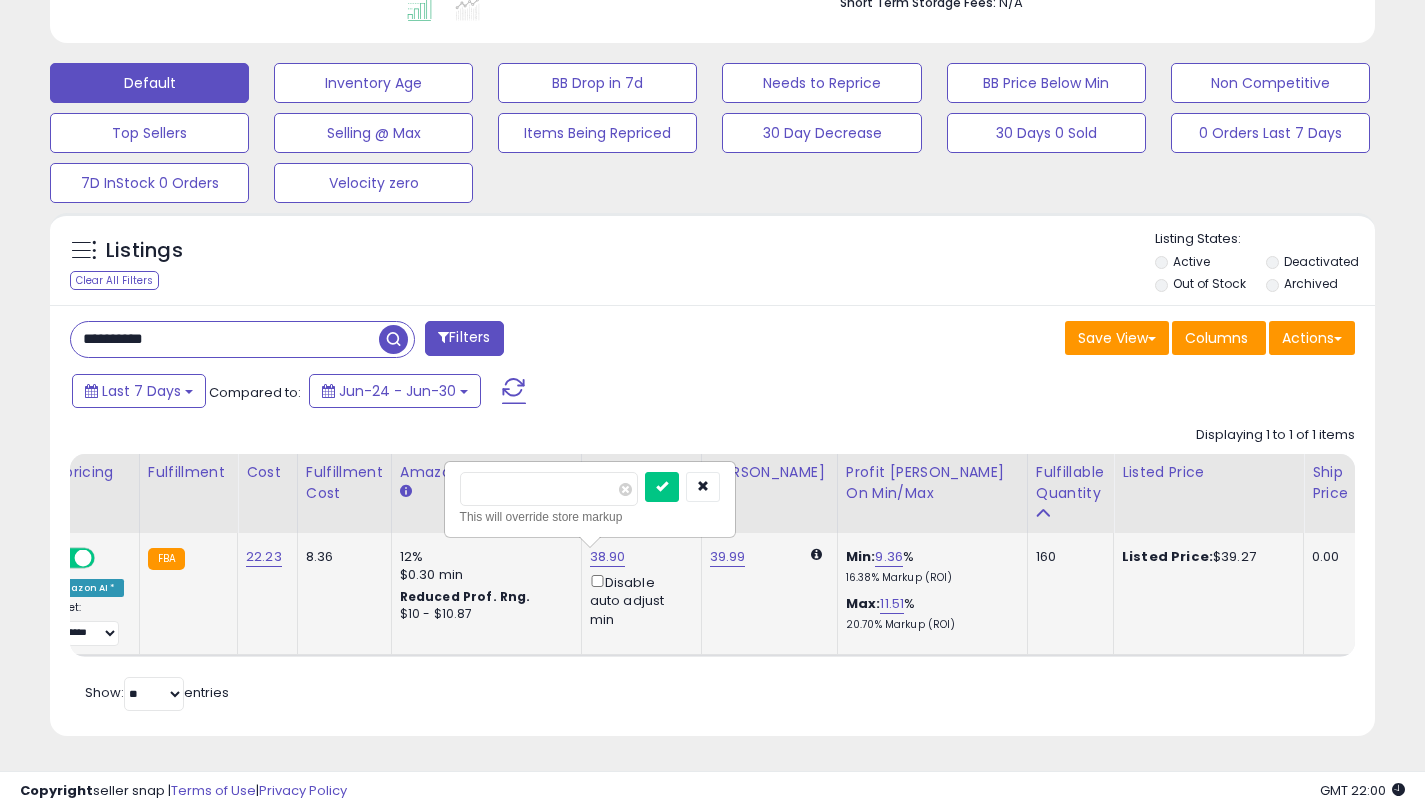 type on "****" 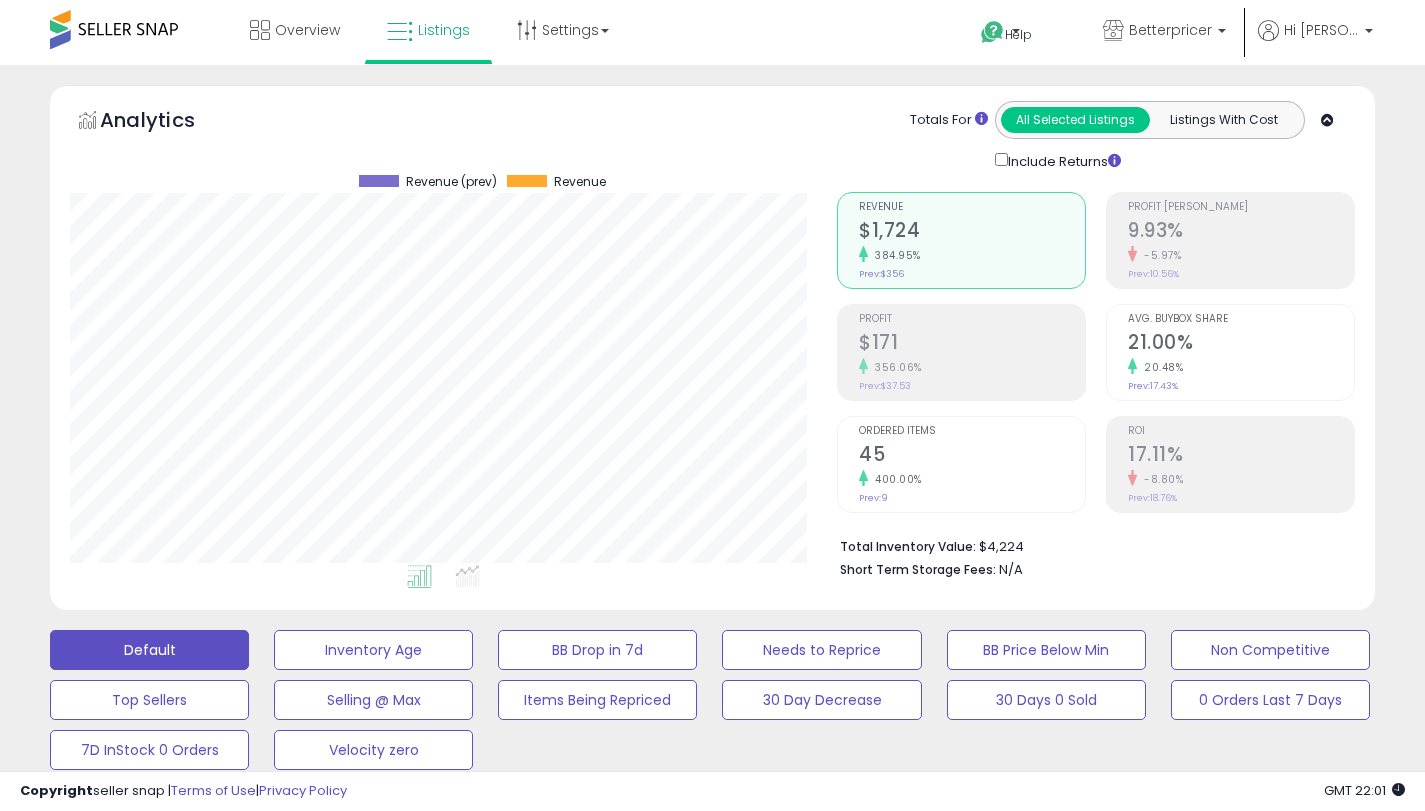 scroll, scrollTop: 582, scrollLeft: 0, axis: vertical 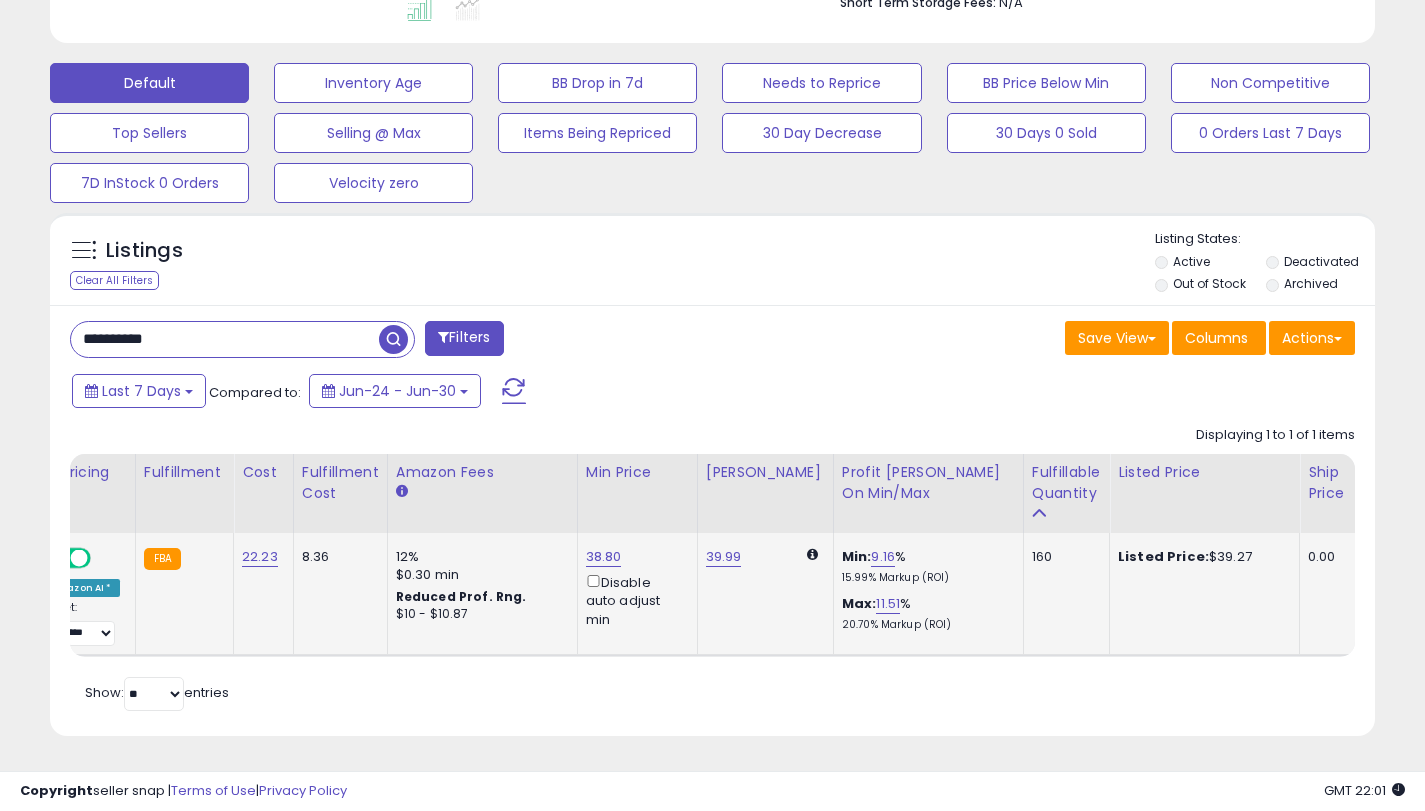 click on "**********" at bounding box center (225, 339) 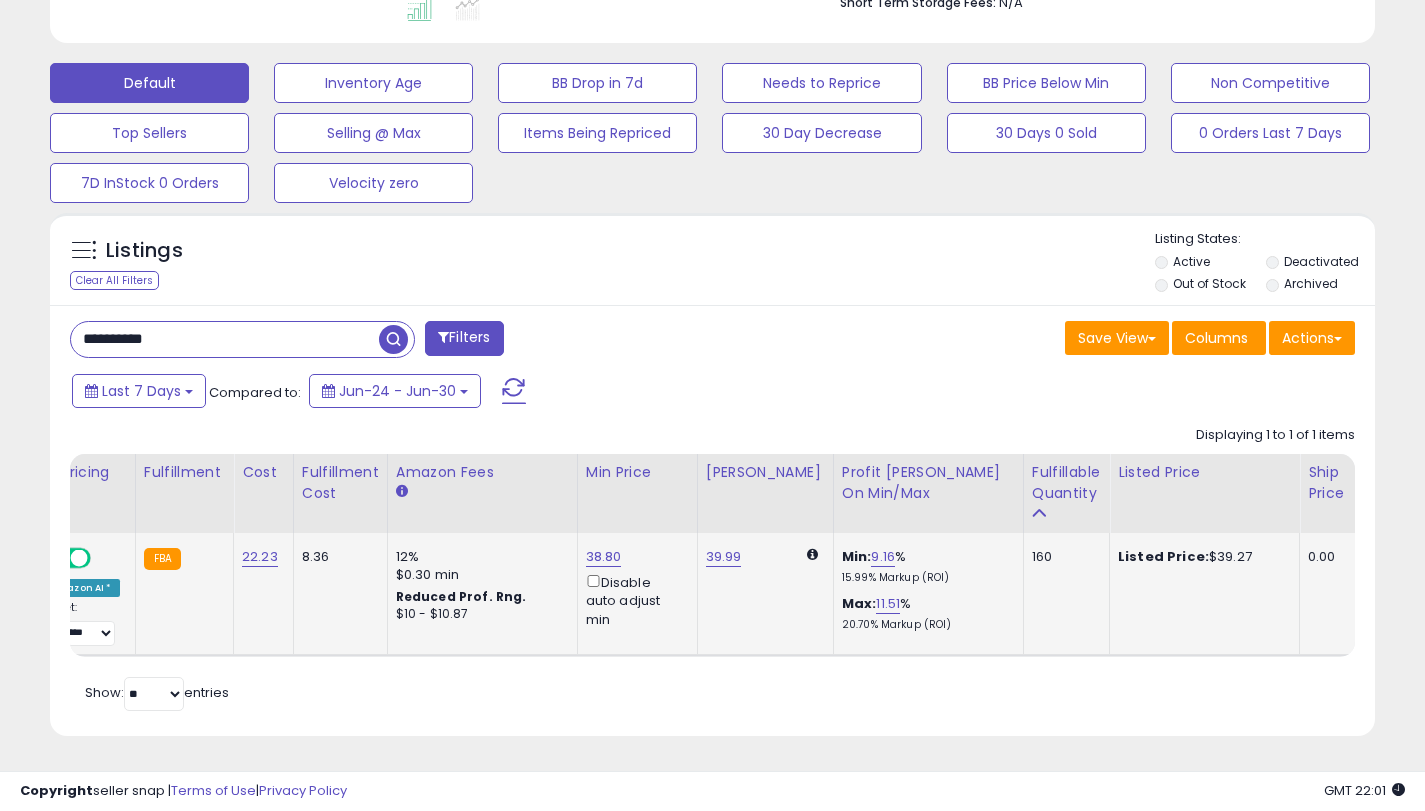 click on "**********" at bounding box center [225, 339] 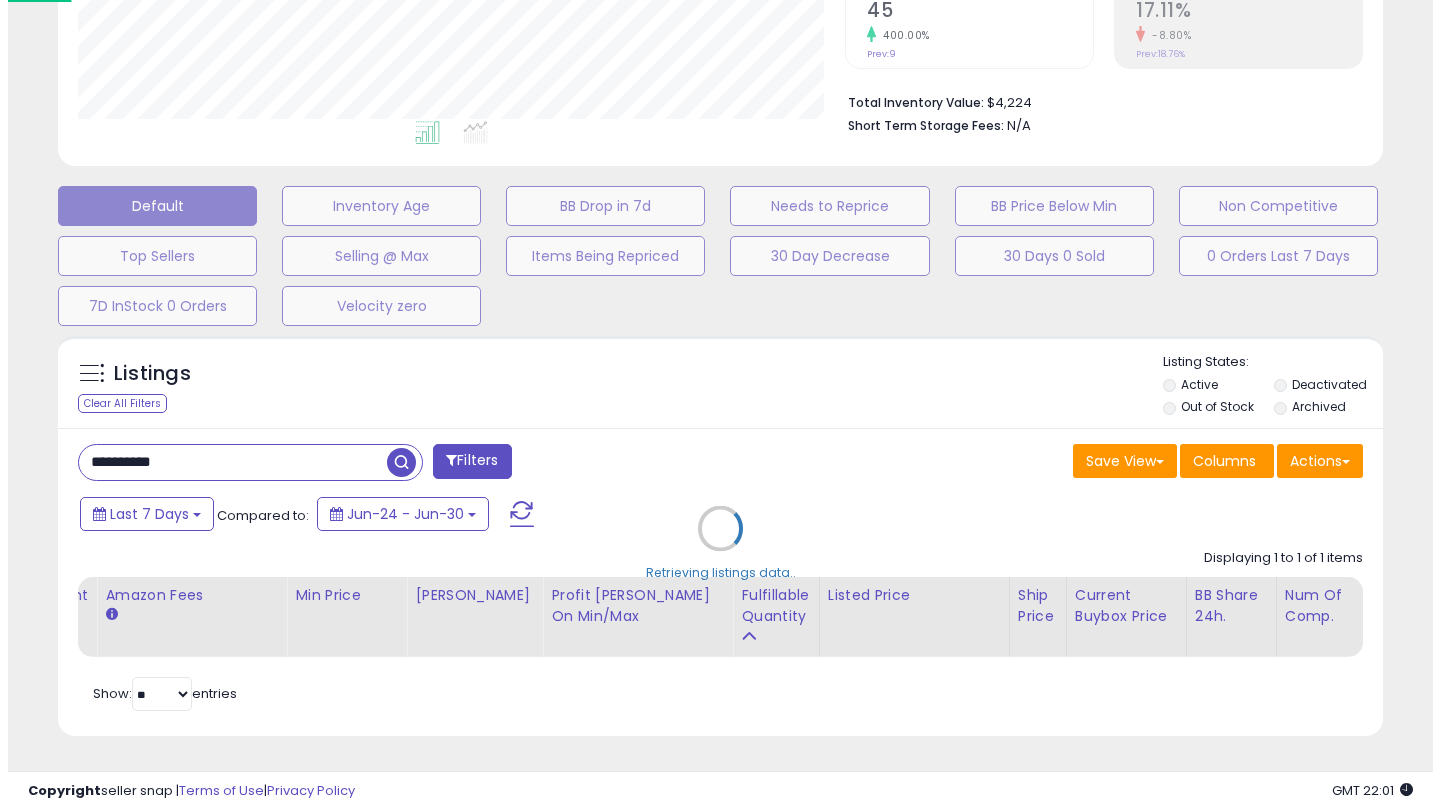scroll, scrollTop: 459, scrollLeft: 0, axis: vertical 